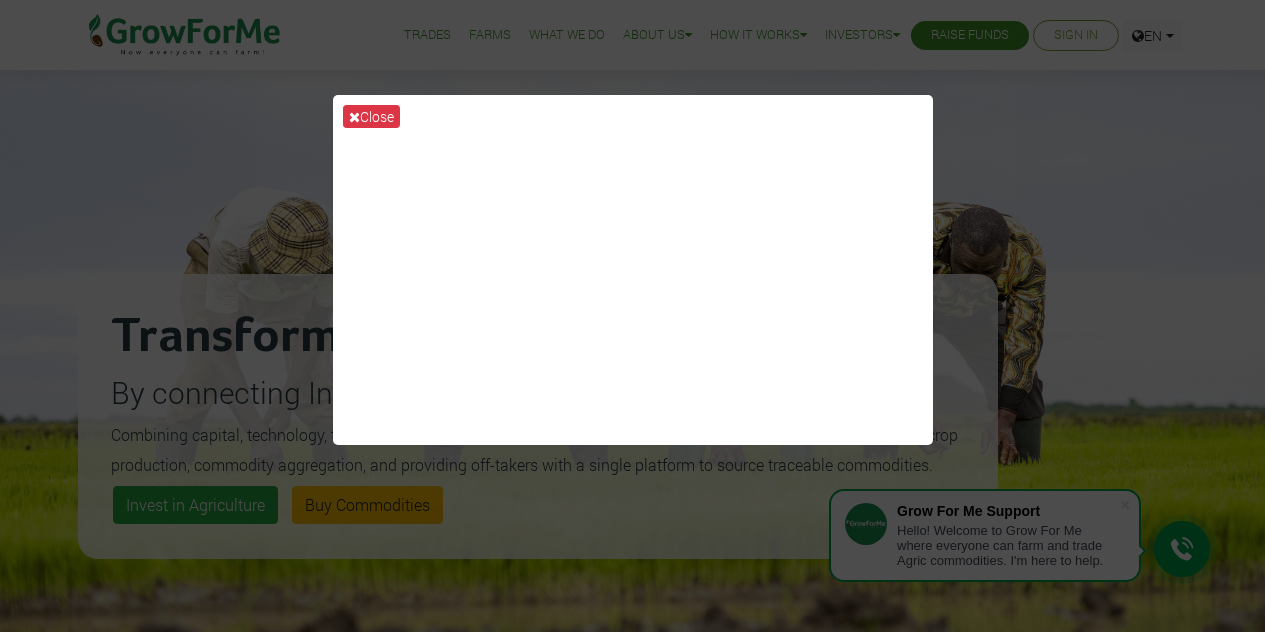 scroll, scrollTop: 0, scrollLeft: 0, axis: both 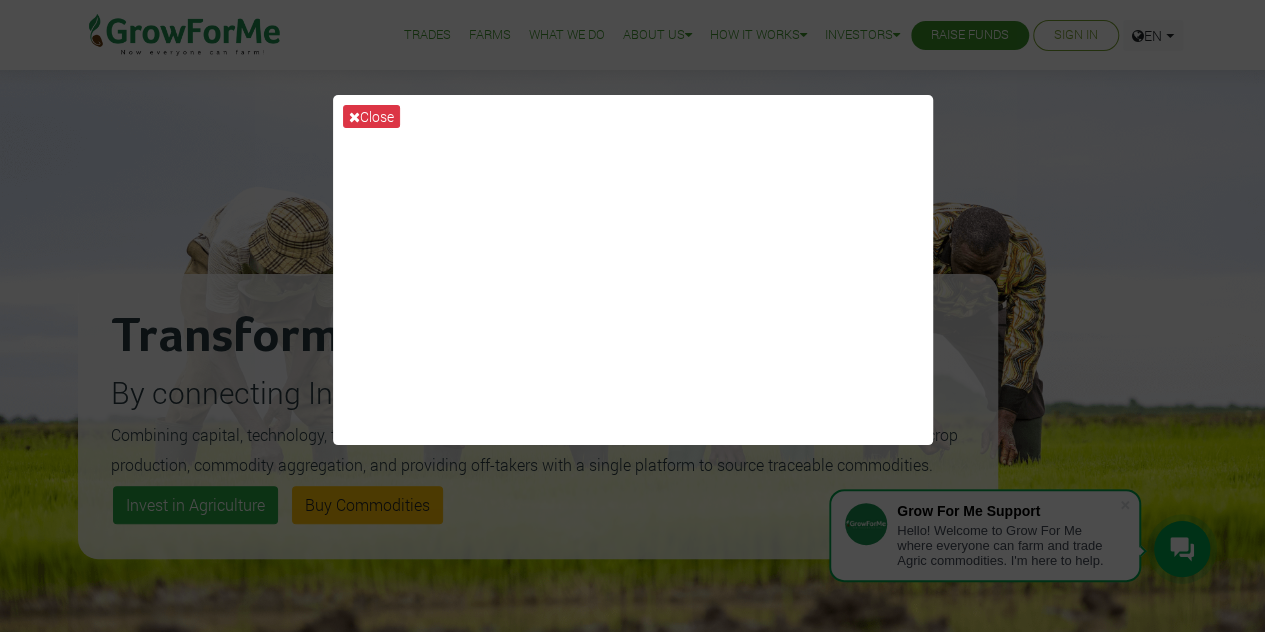 click on "Close" at bounding box center [632, 316] 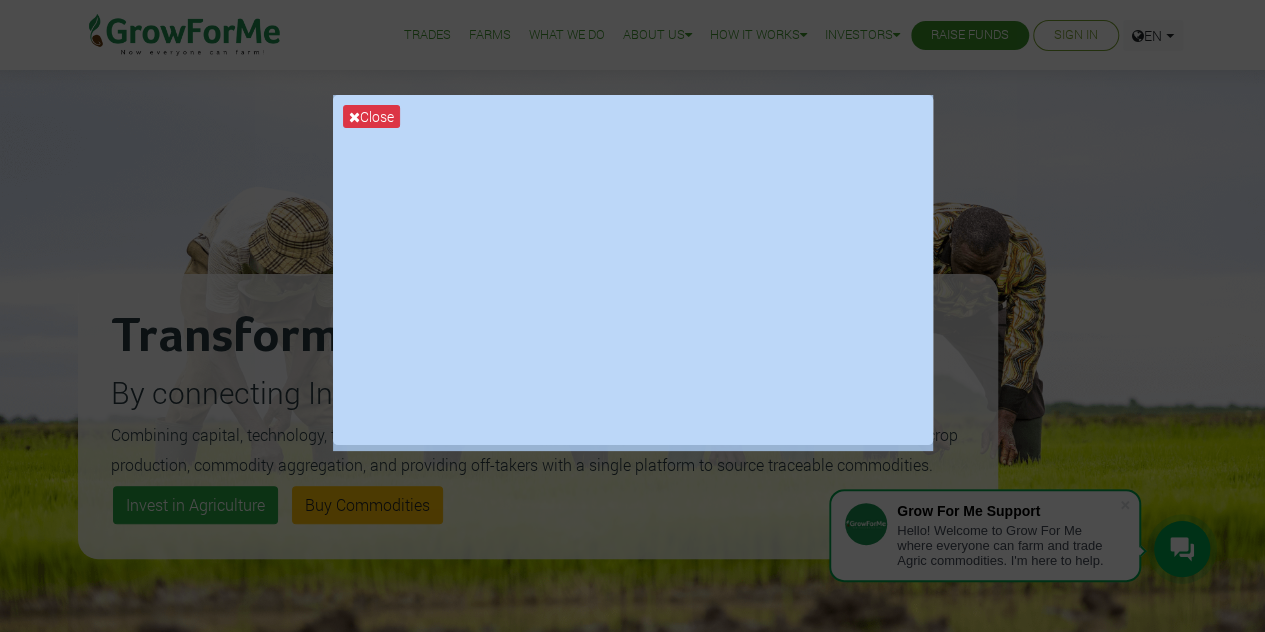 click on "Close" at bounding box center [632, 316] 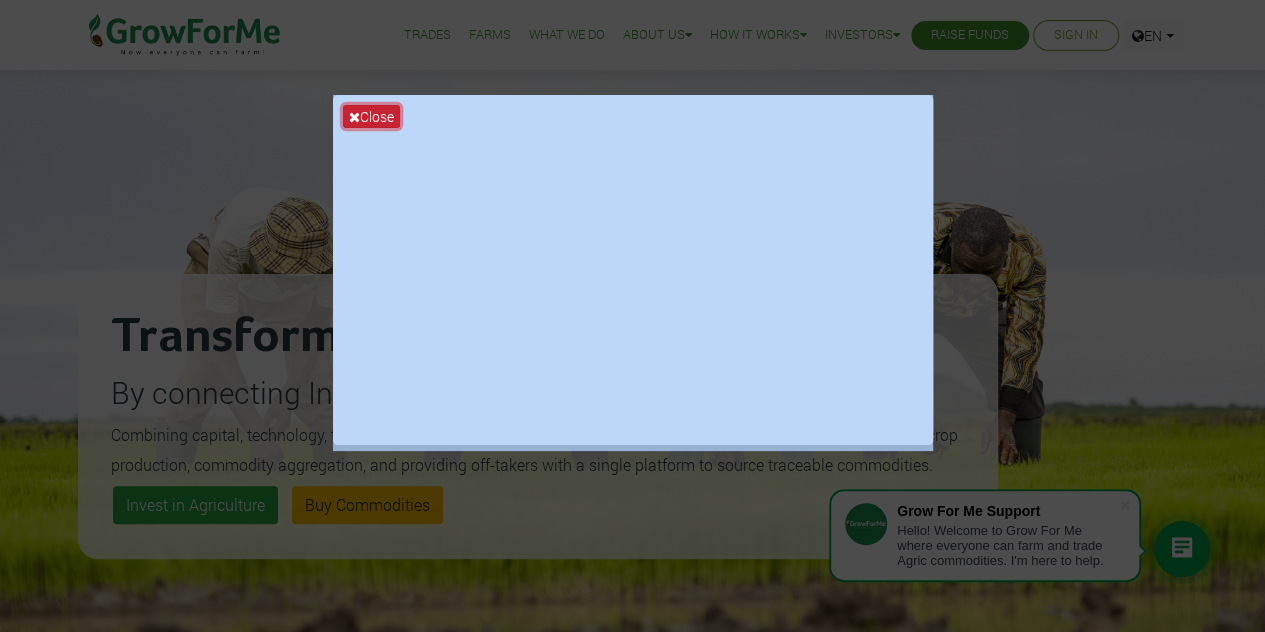 click at bounding box center [354, 117] 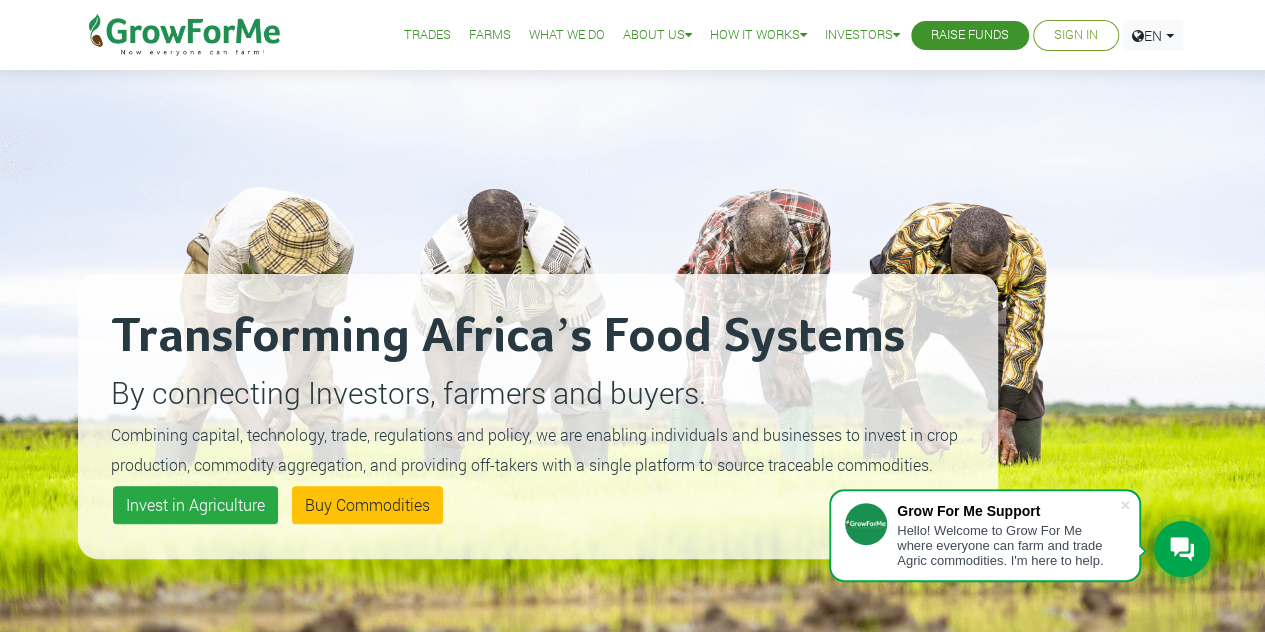 click on "Sign In" at bounding box center [1076, 35] 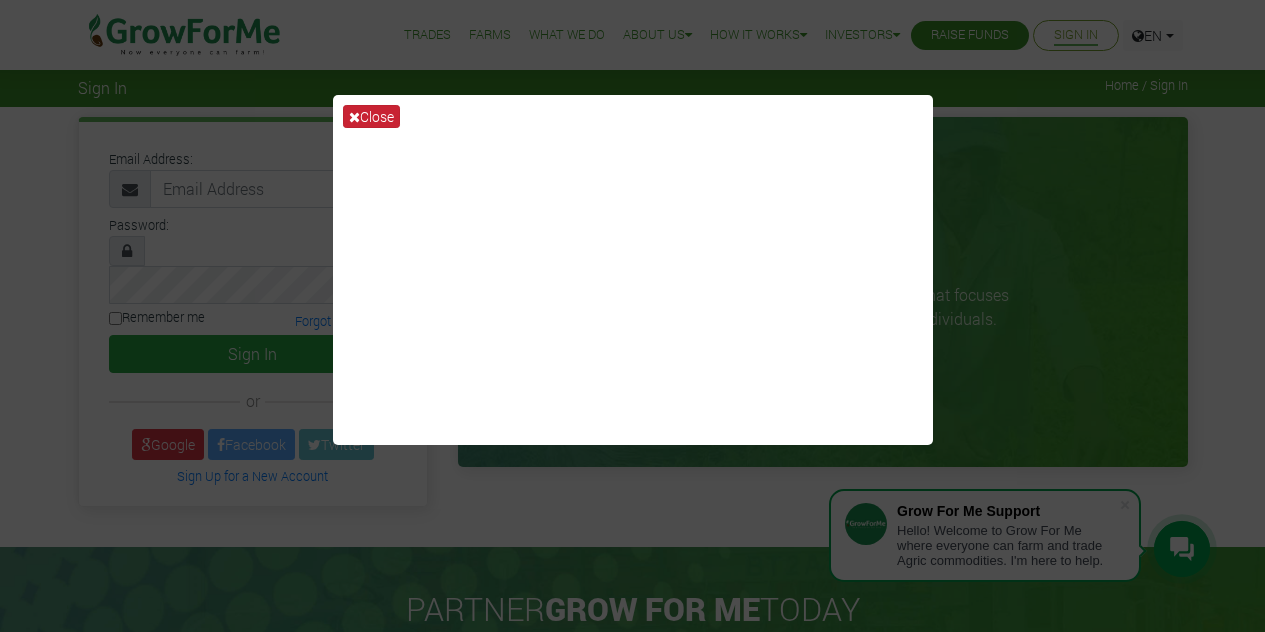 scroll, scrollTop: 0, scrollLeft: 0, axis: both 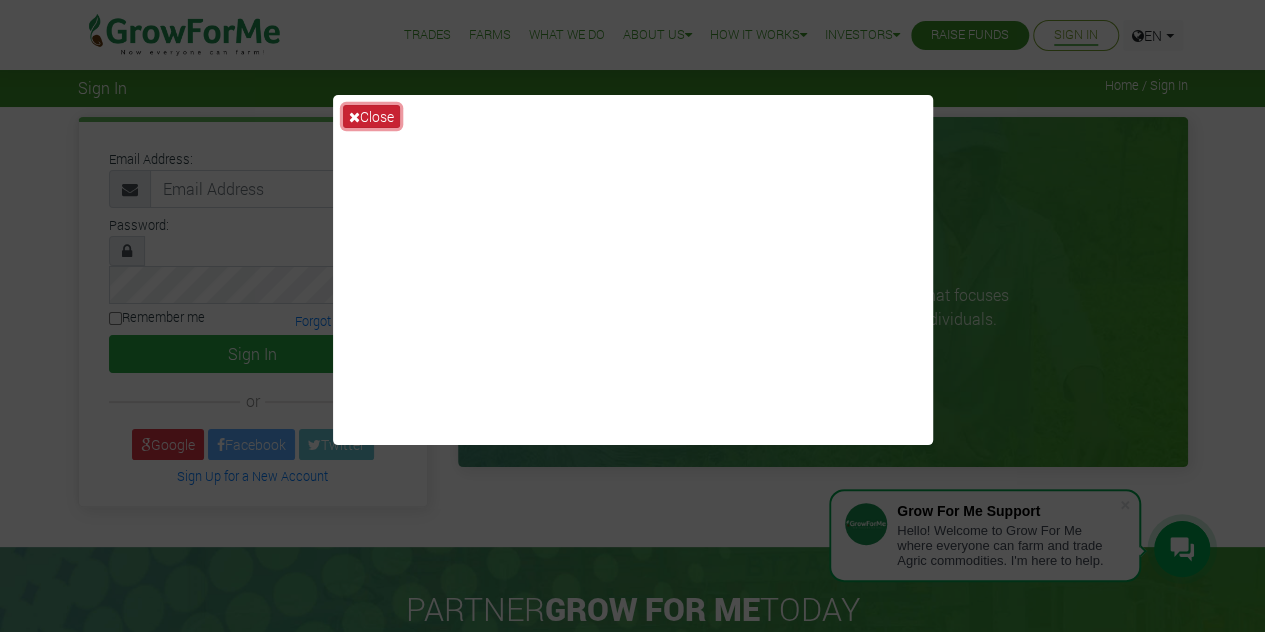 click on "Close" at bounding box center [371, 116] 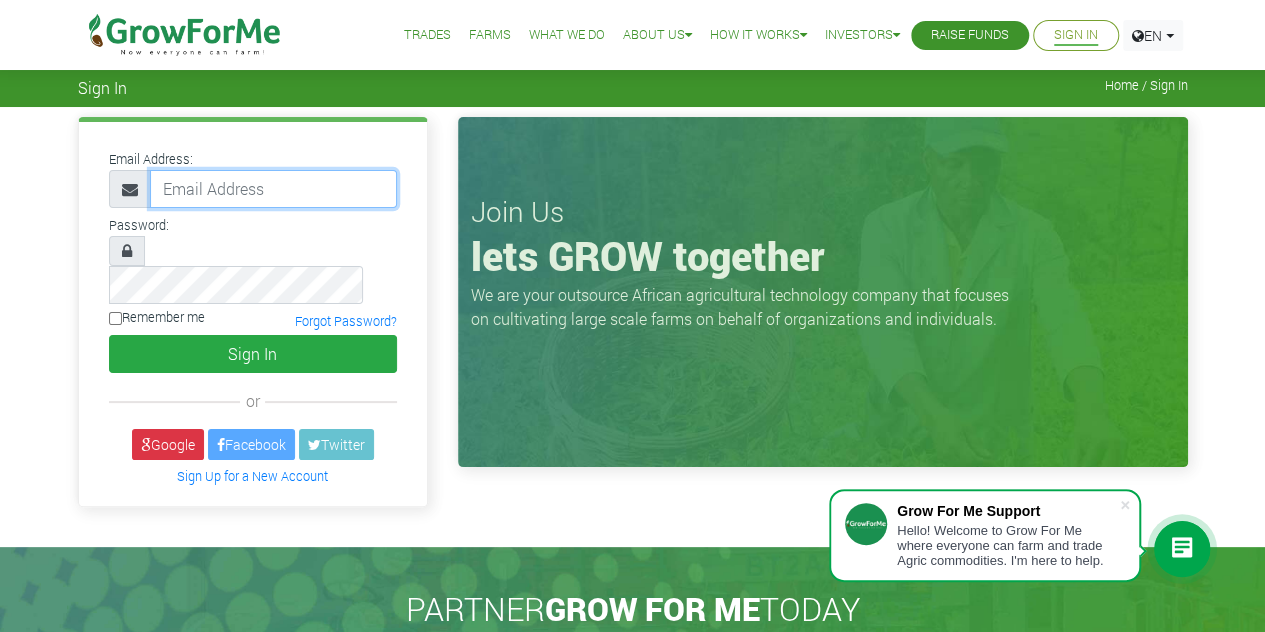 click at bounding box center [273, 189] 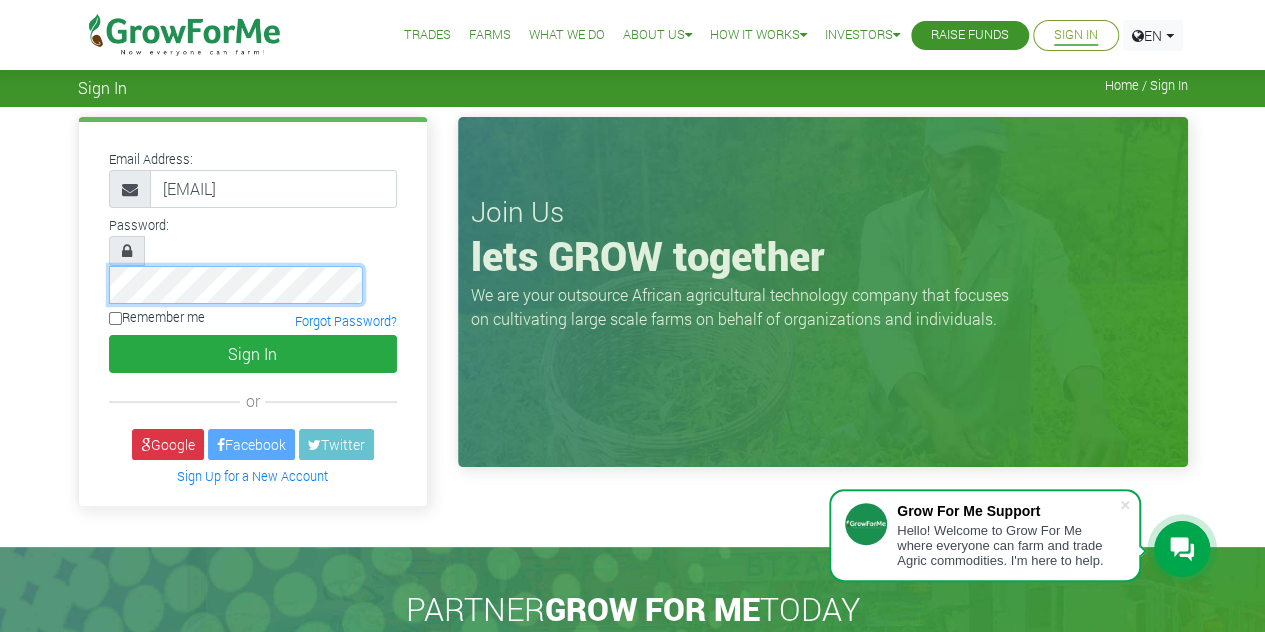 click on "Sign In" at bounding box center (253, 354) 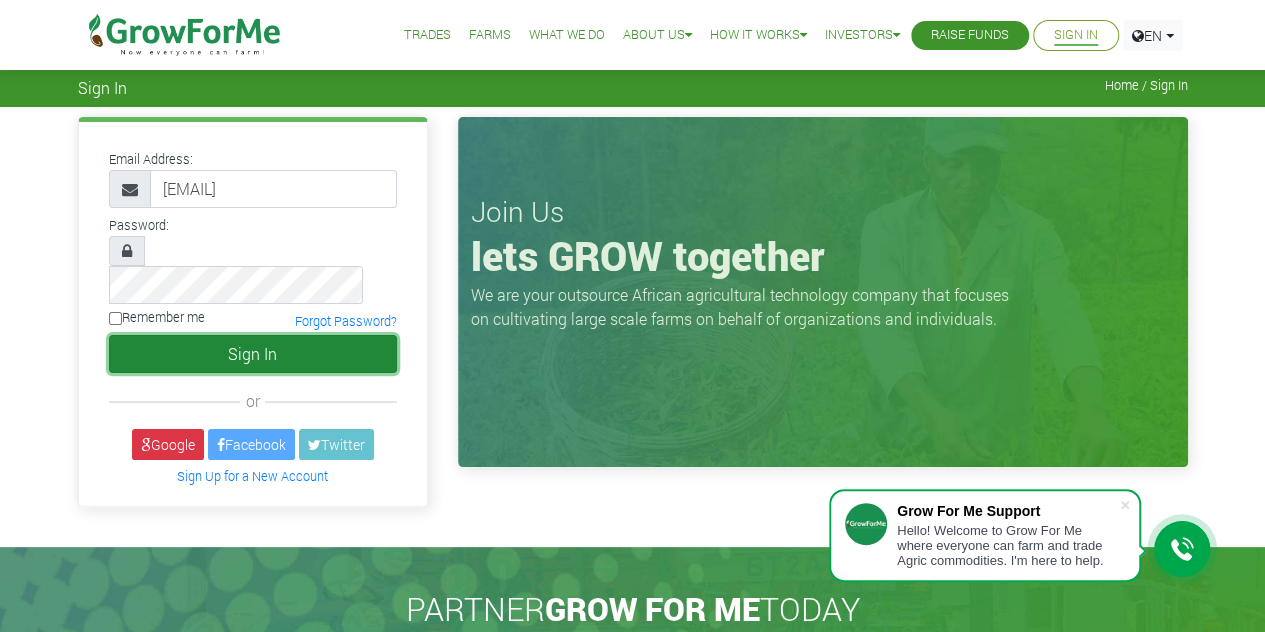click on "Sign In" at bounding box center [253, 354] 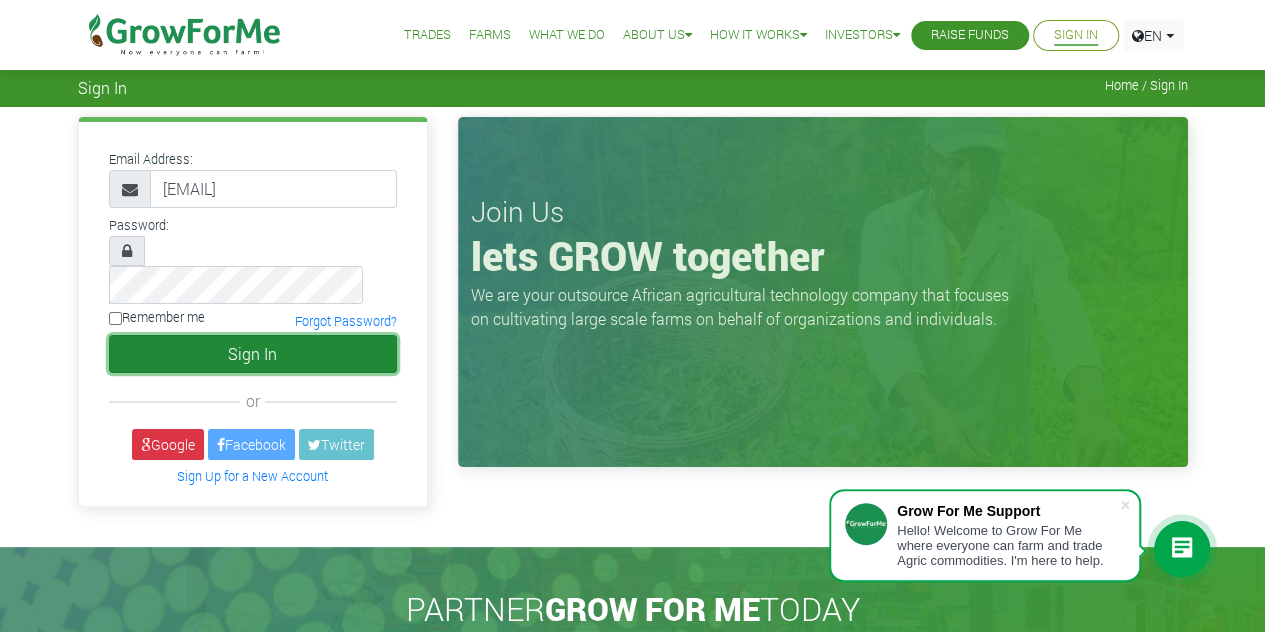 click on "Sign In" at bounding box center [253, 354] 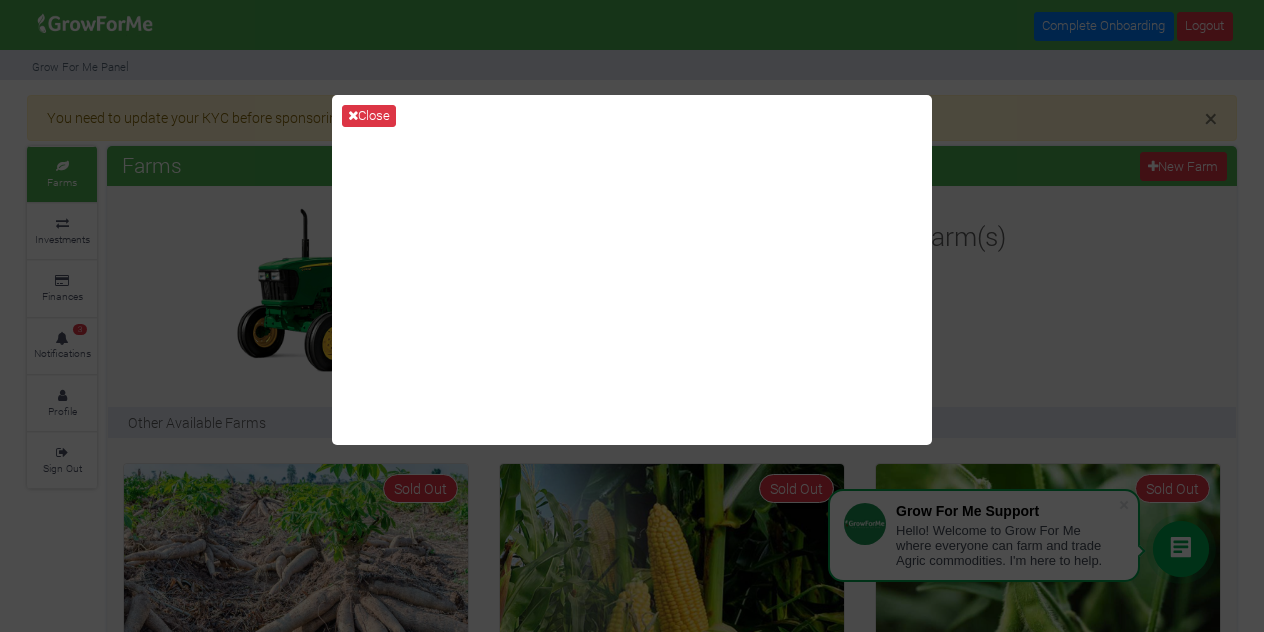 scroll, scrollTop: 0, scrollLeft: 0, axis: both 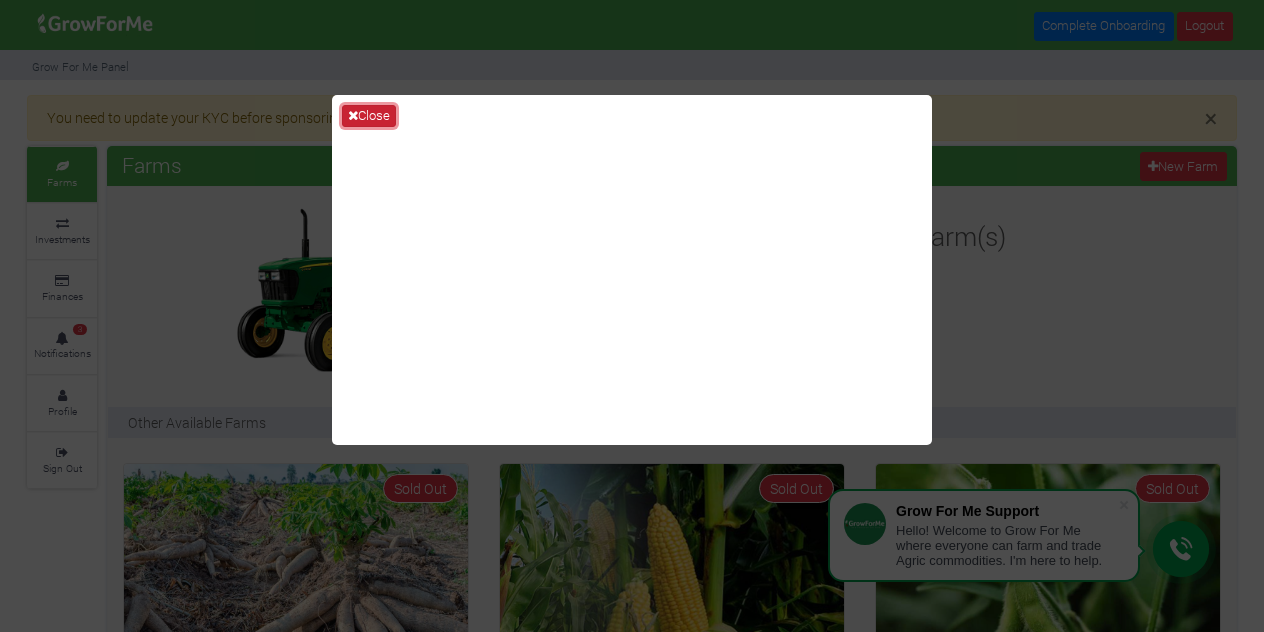 click on "Close" at bounding box center [369, 116] 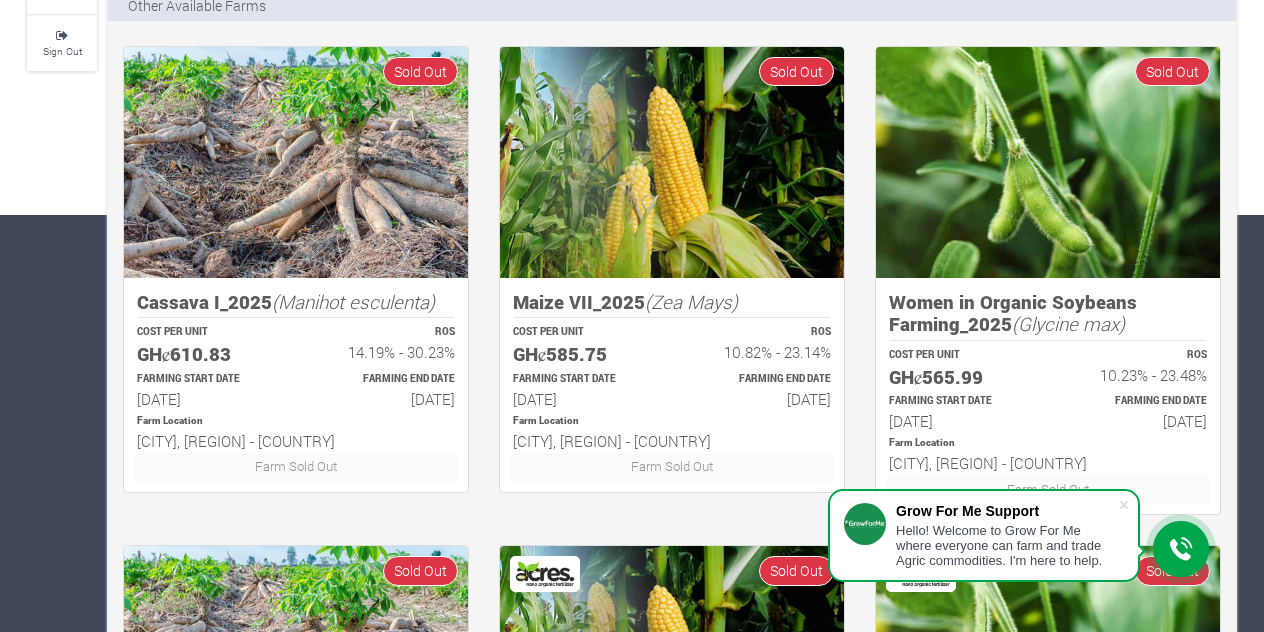 scroll, scrollTop: 418, scrollLeft: 0, axis: vertical 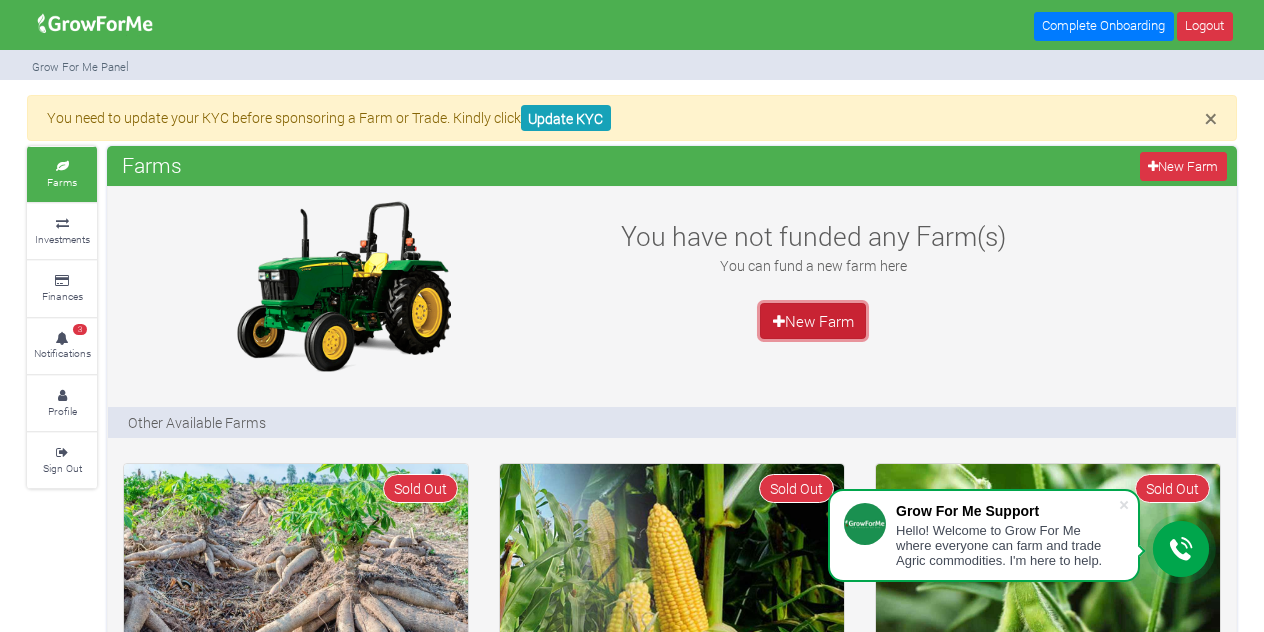 click on "New Farm" at bounding box center [813, 321] 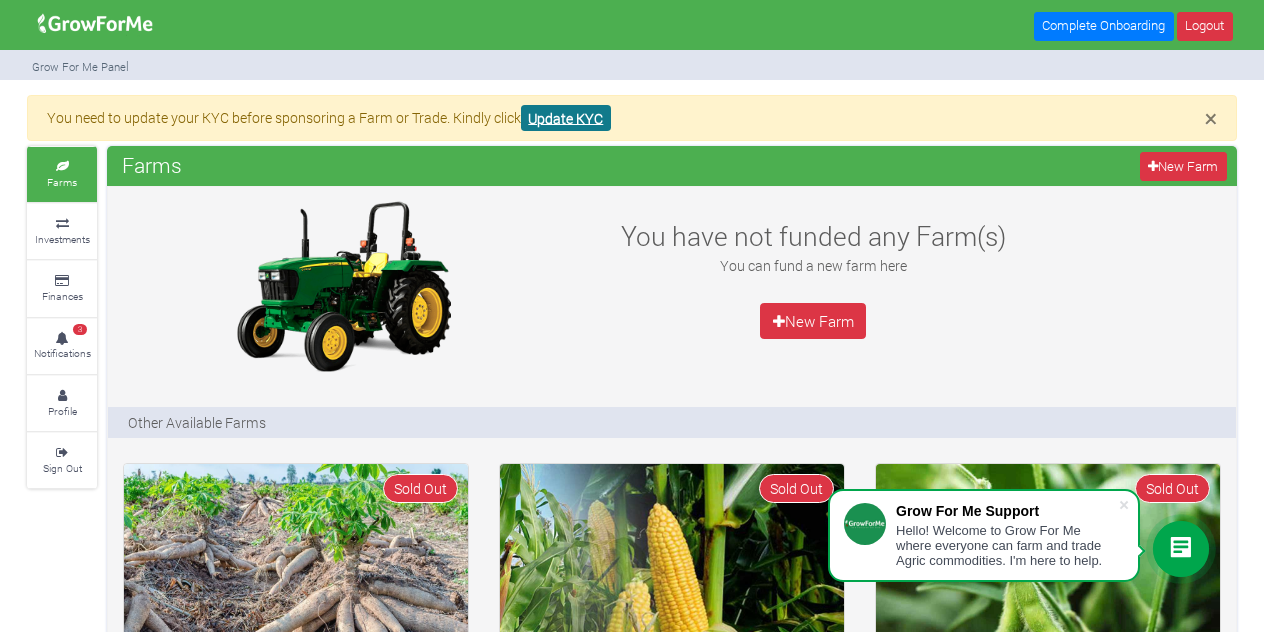 click on "Update KYC" at bounding box center [566, 118] 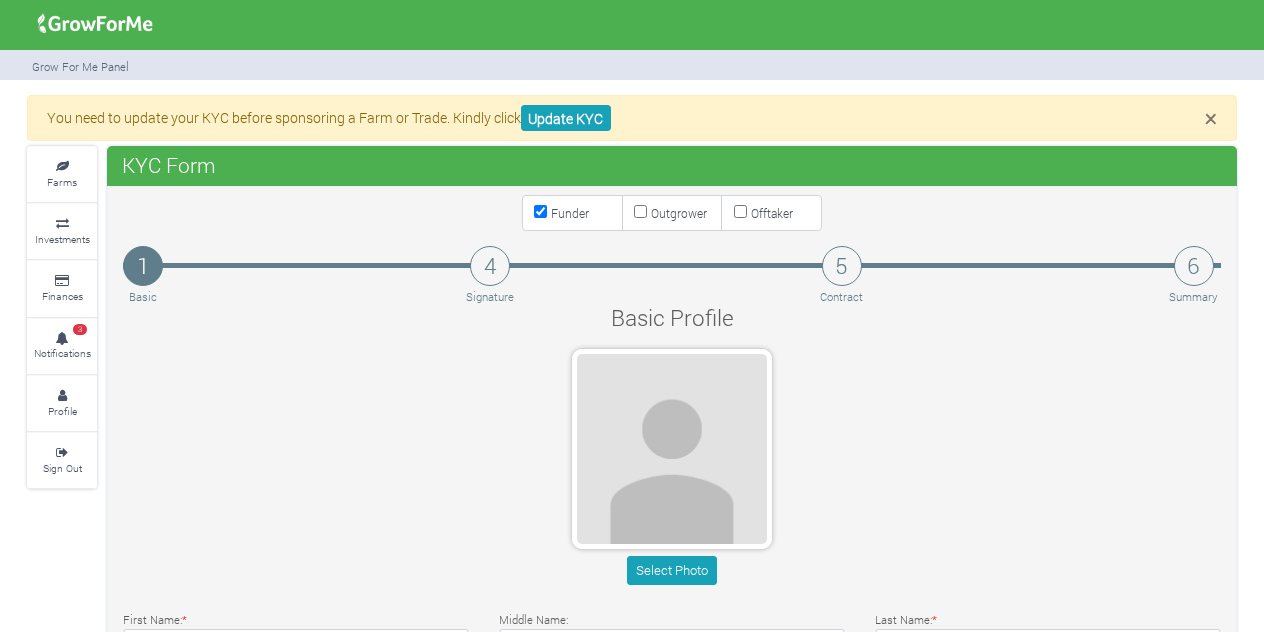 scroll, scrollTop: 0, scrollLeft: 0, axis: both 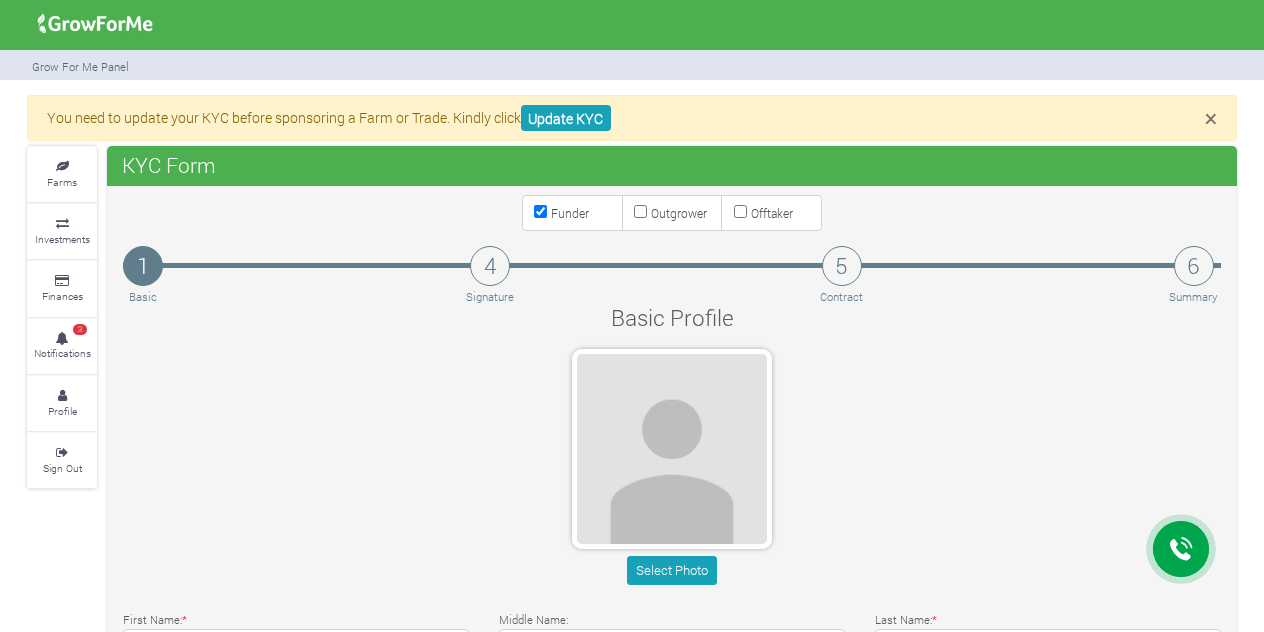 type on "[PHONE]" 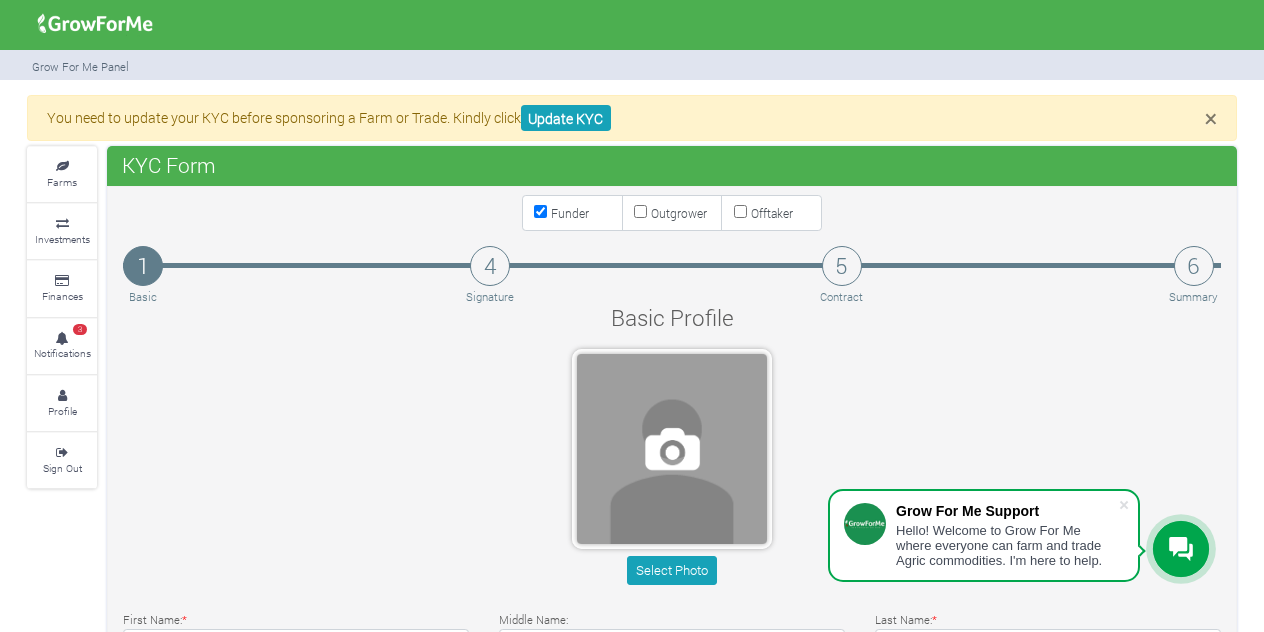 click at bounding box center [672, 449] 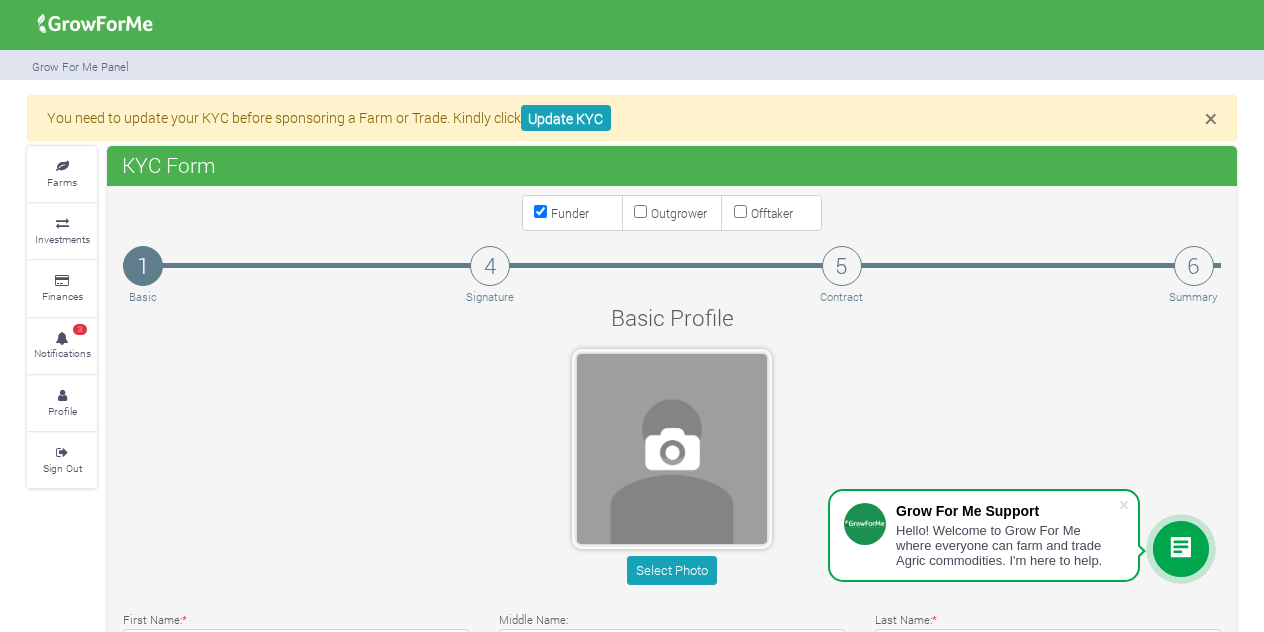click at bounding box center (672, 449) 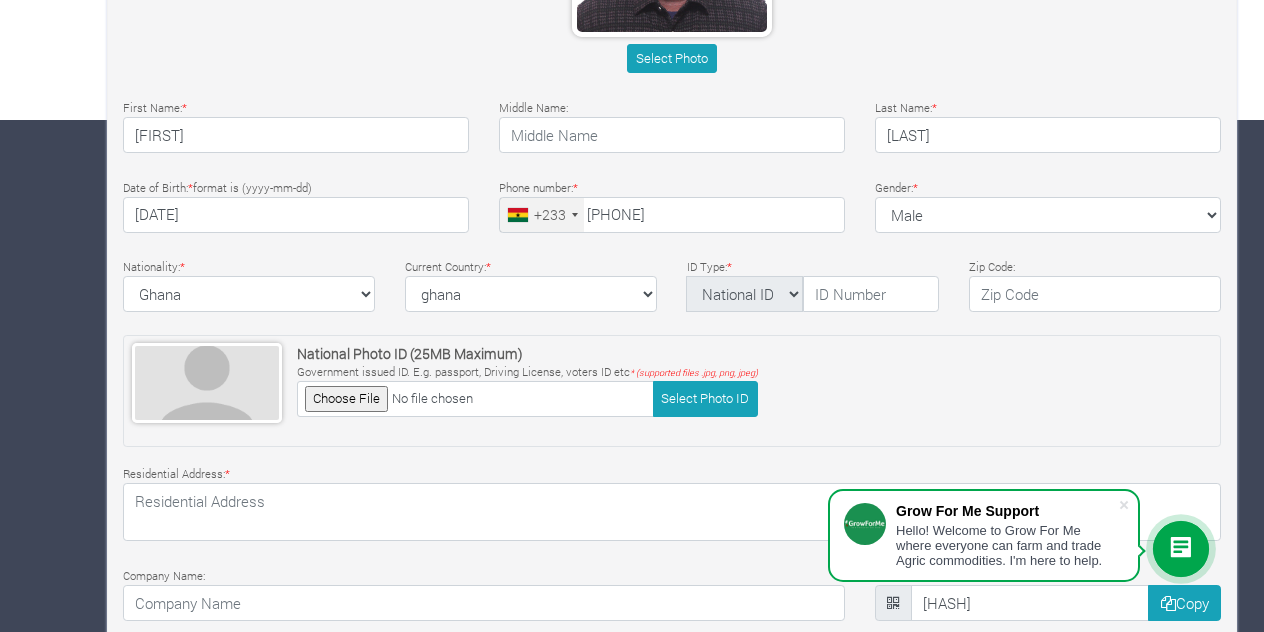 scroll, scrollTop: 522, scrollLeft: 0, axis: vertical 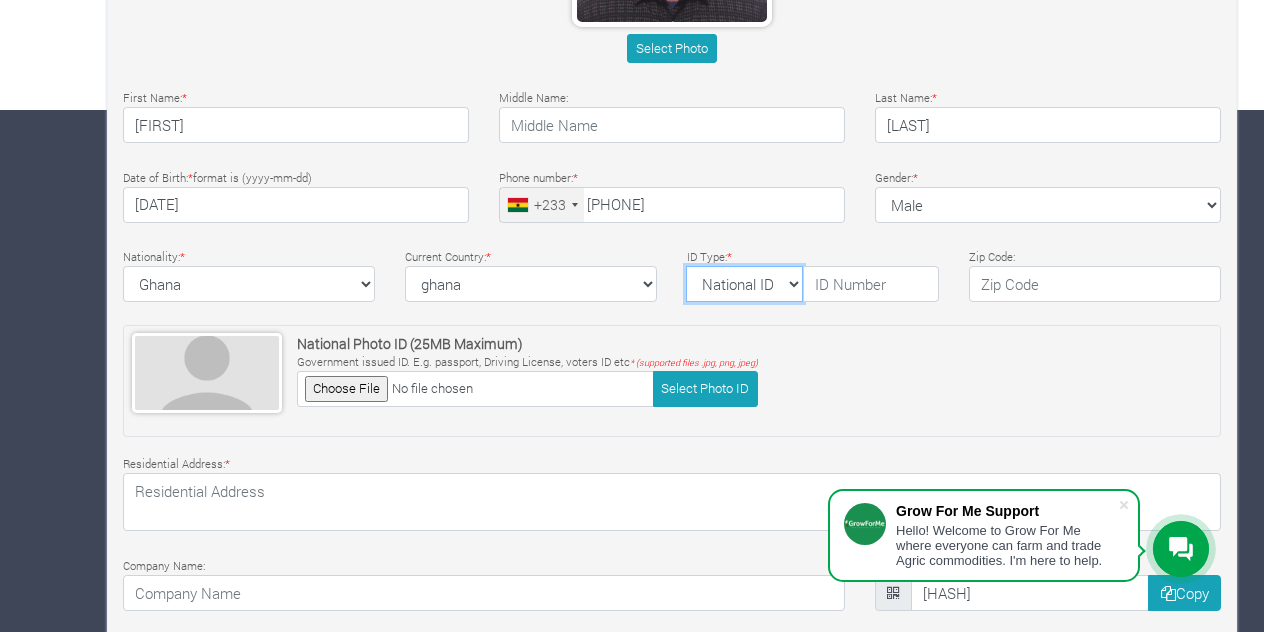 click on "National ID
Ghana ID
Passport
Drivers" at bounding box center [744, 284] 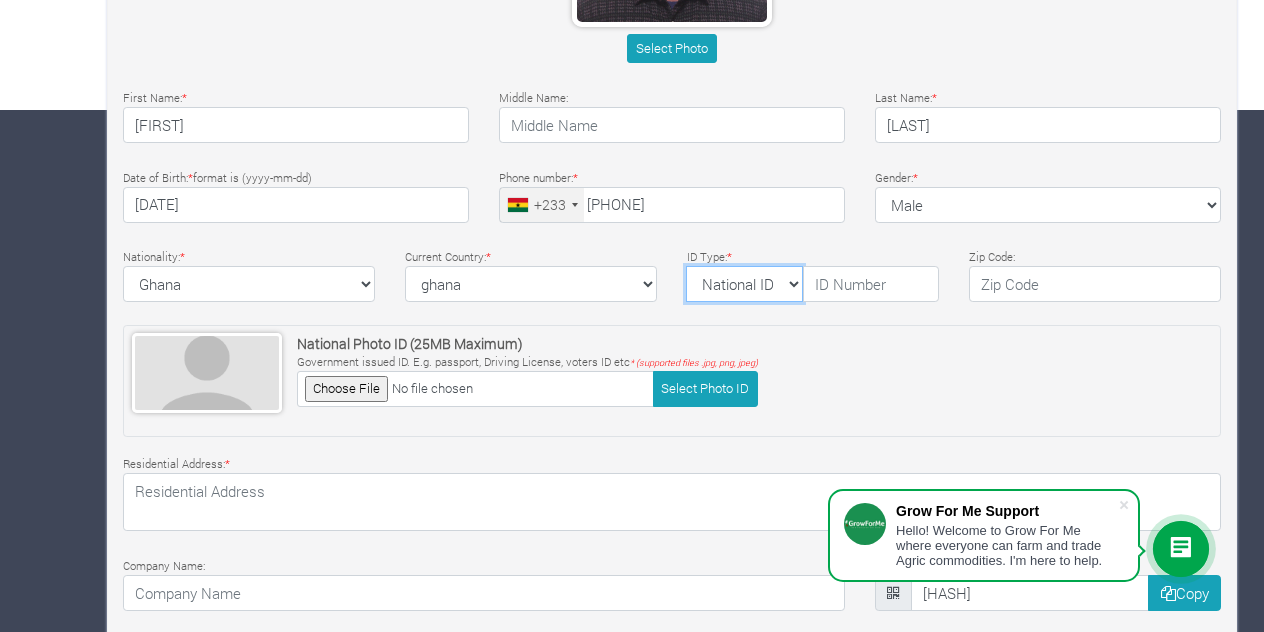 select on "Ghana ID" 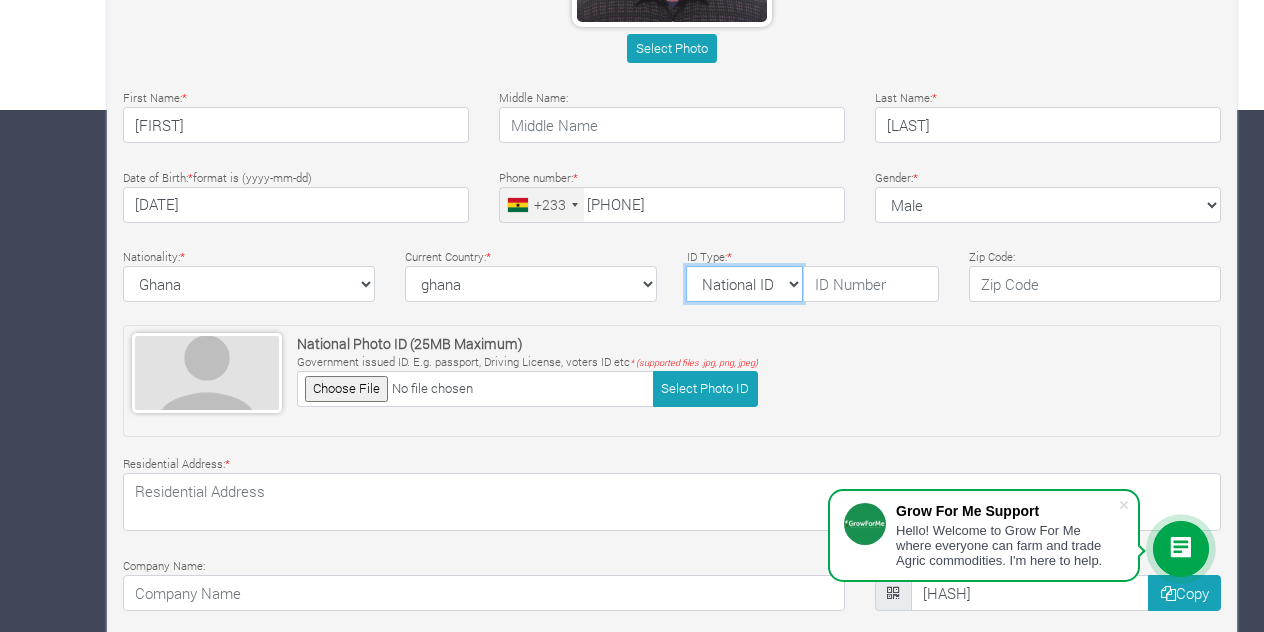 click on "National ID
Ghana ID
Passport
Drivers" at bounding box center [744, 284] 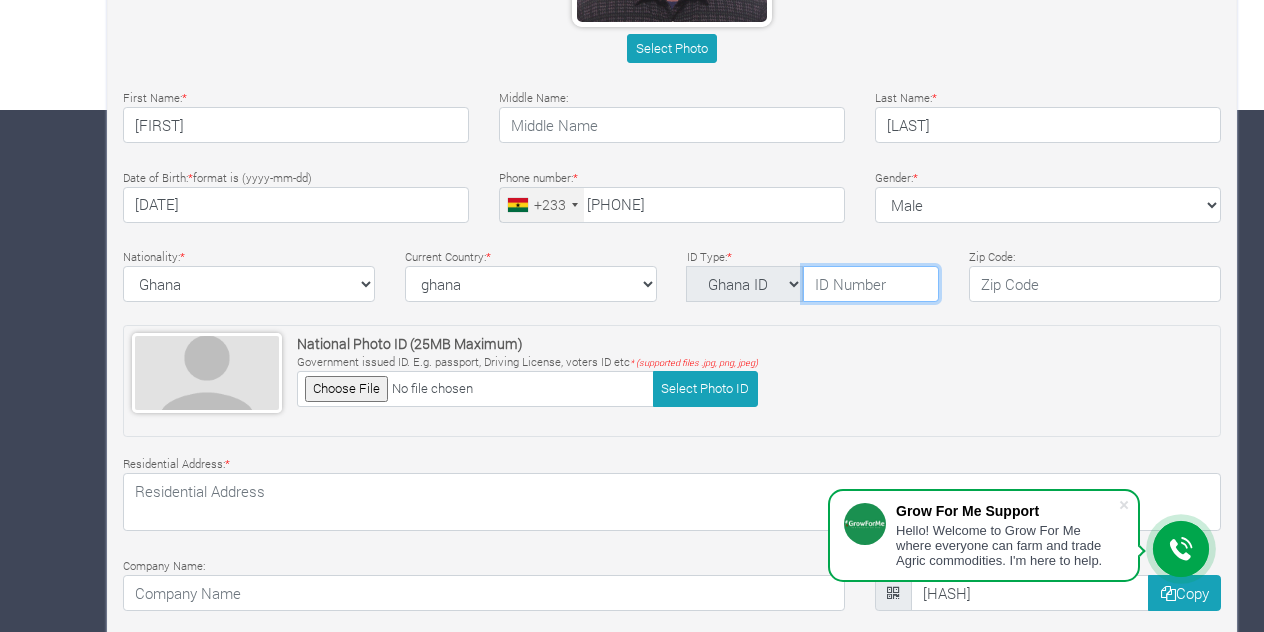 click at bounding box center [871, 284] 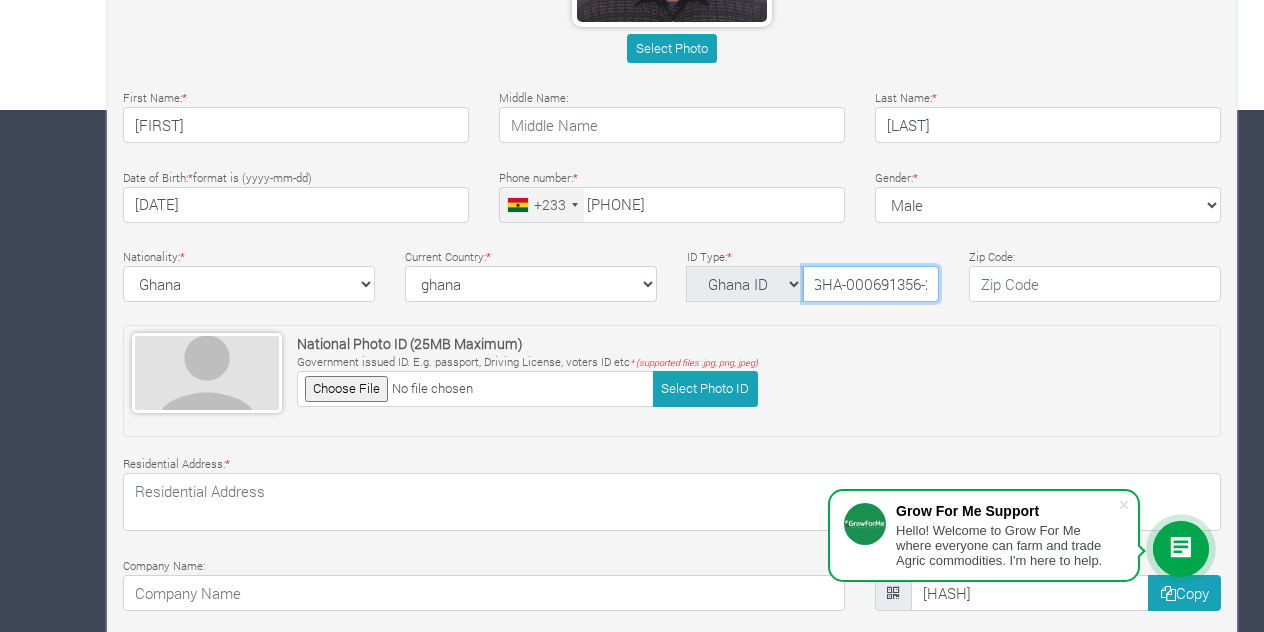 scroll, scrollTop: 0, scrollLeft: 12, axis: horizontal 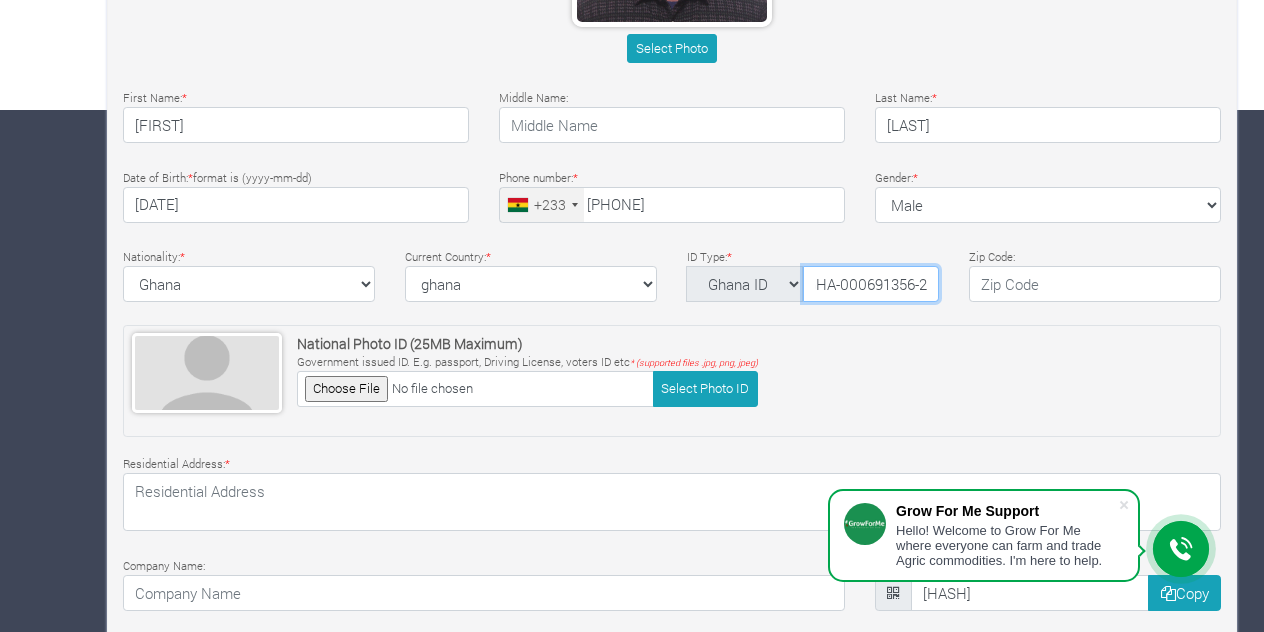 type on "GHA-000691356-2" 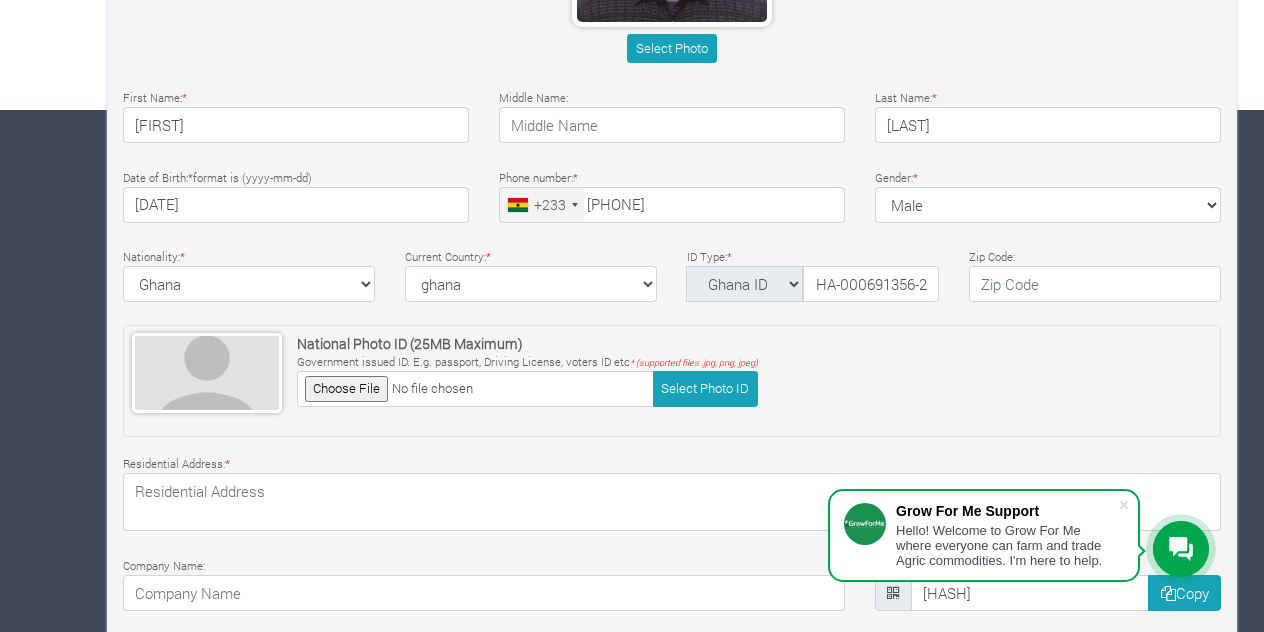 scroll, scrollTop: 0, scrollLeft: 0, axis: both 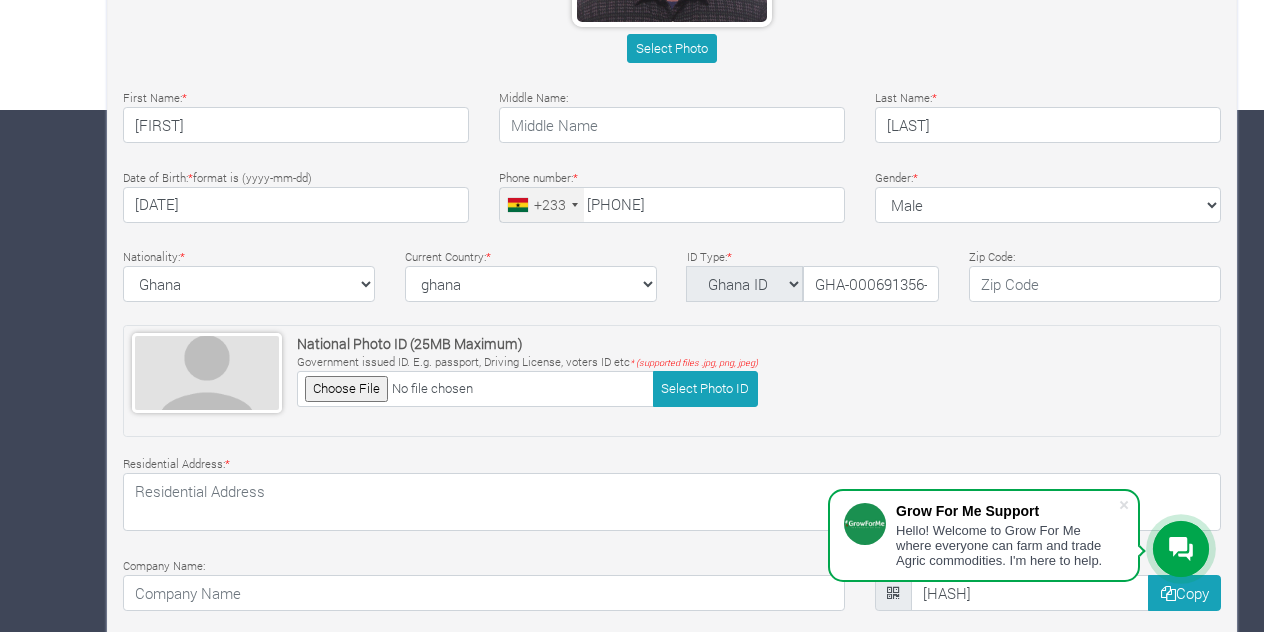 click on "Residential Address: *" at bounding box center (672, 492) 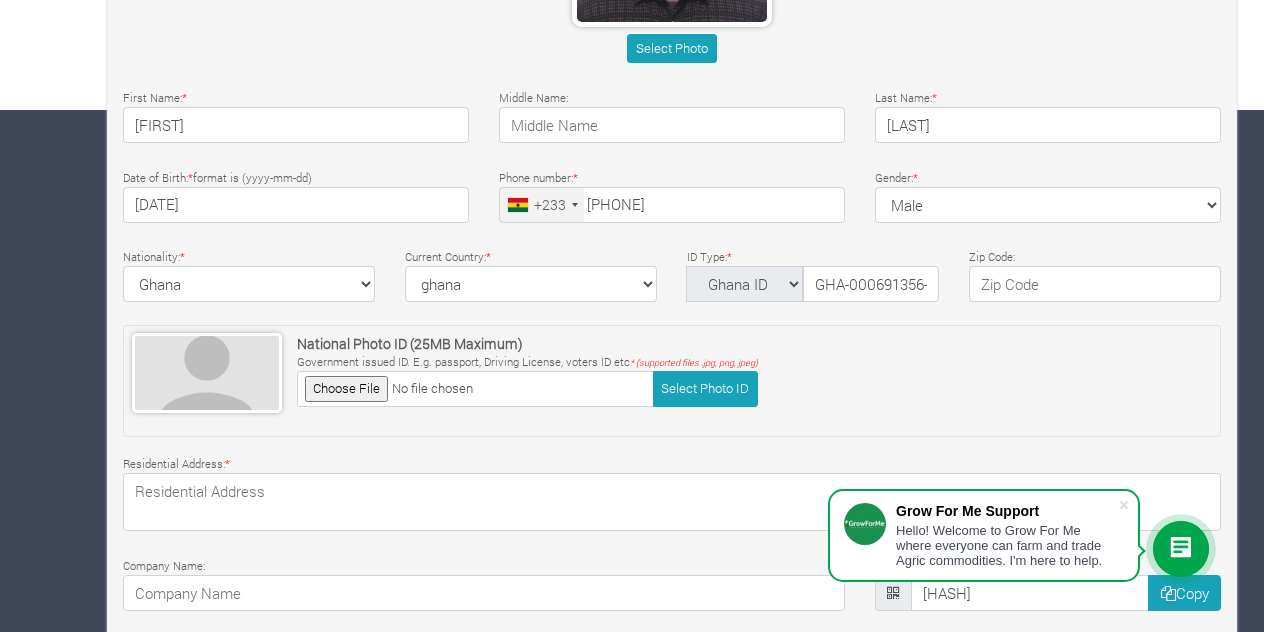 click on "Residential Address: *" at bounding box center [672, 492] 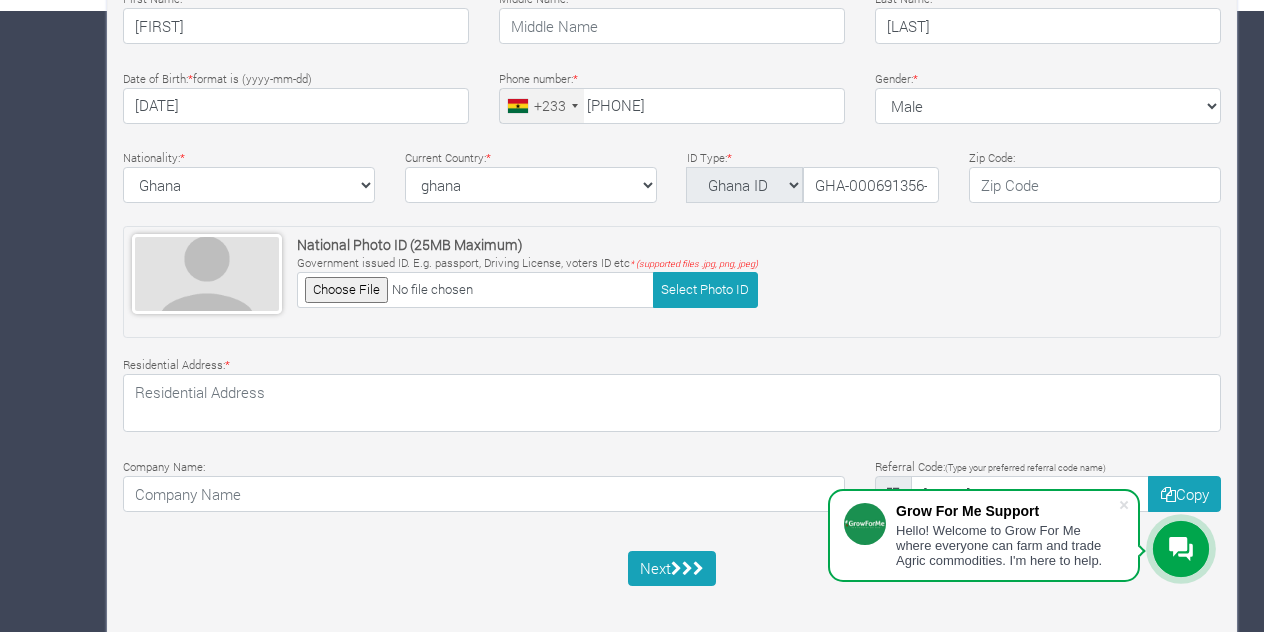 scroll, scrollTop: 630, scrollLeft: 0, axis: vertical 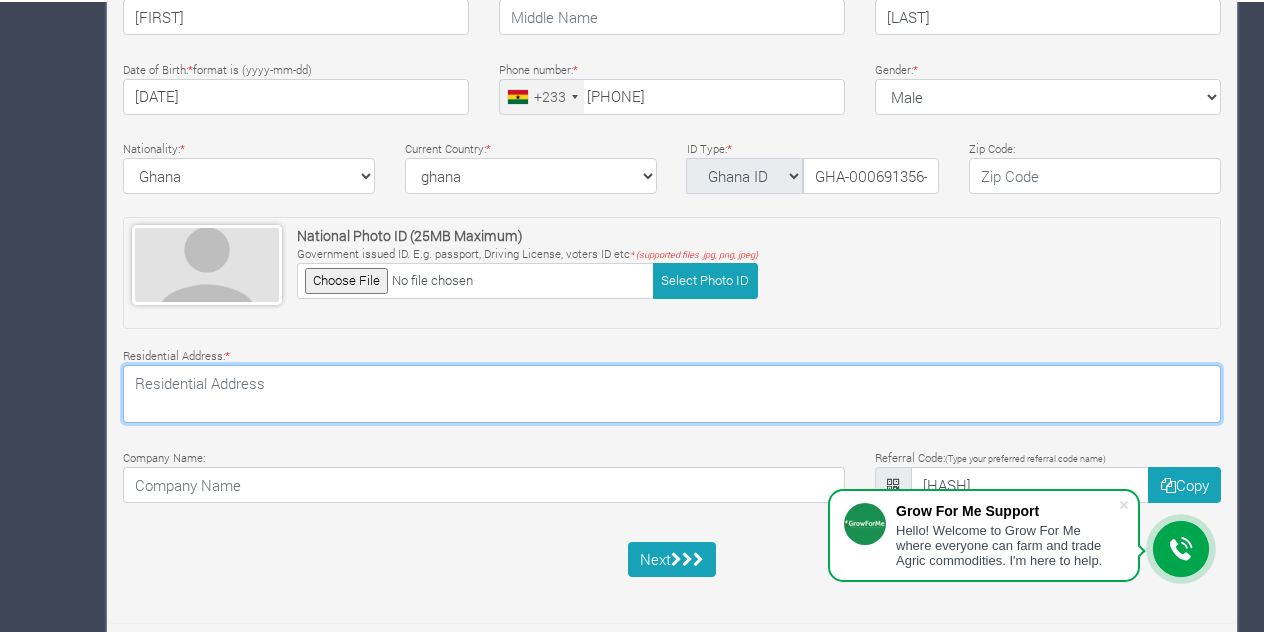 click at bounding box center [672, 394] 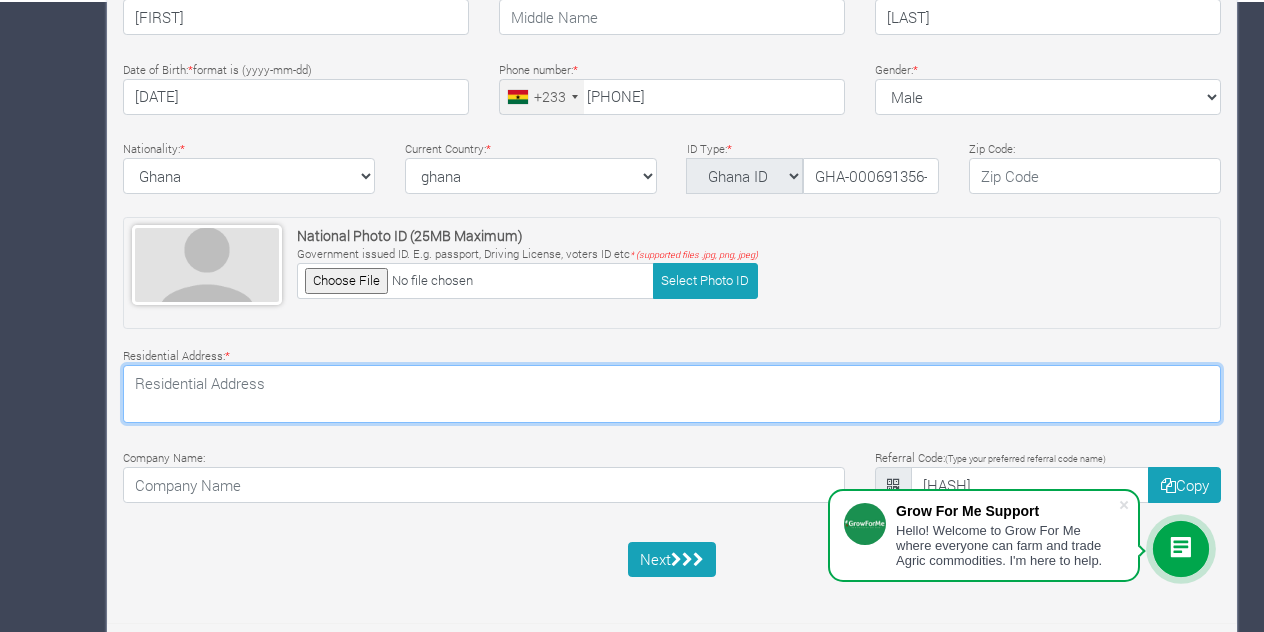 type on "[FIRST]" 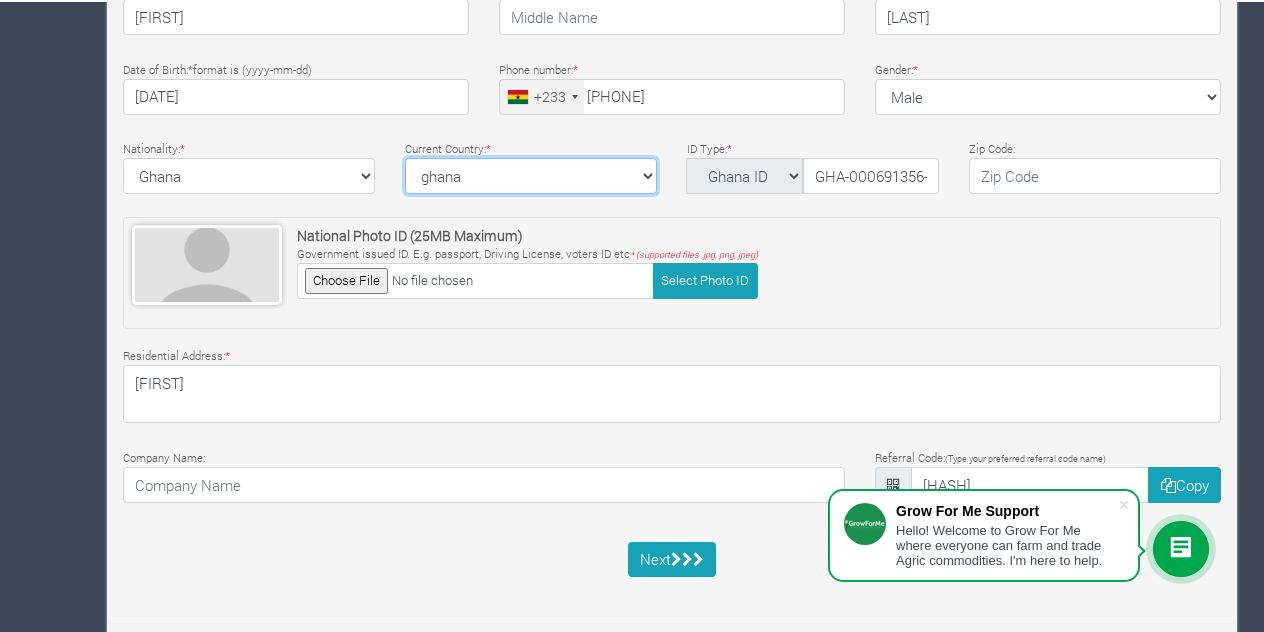 select on "Ghana" 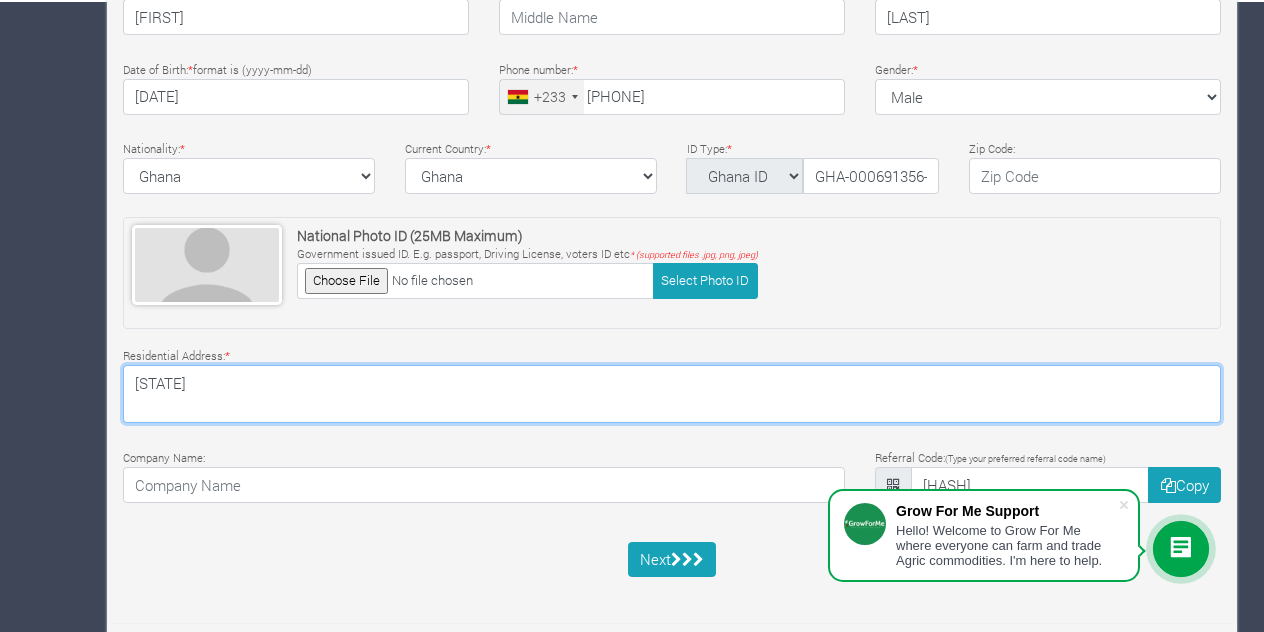 type on "C" 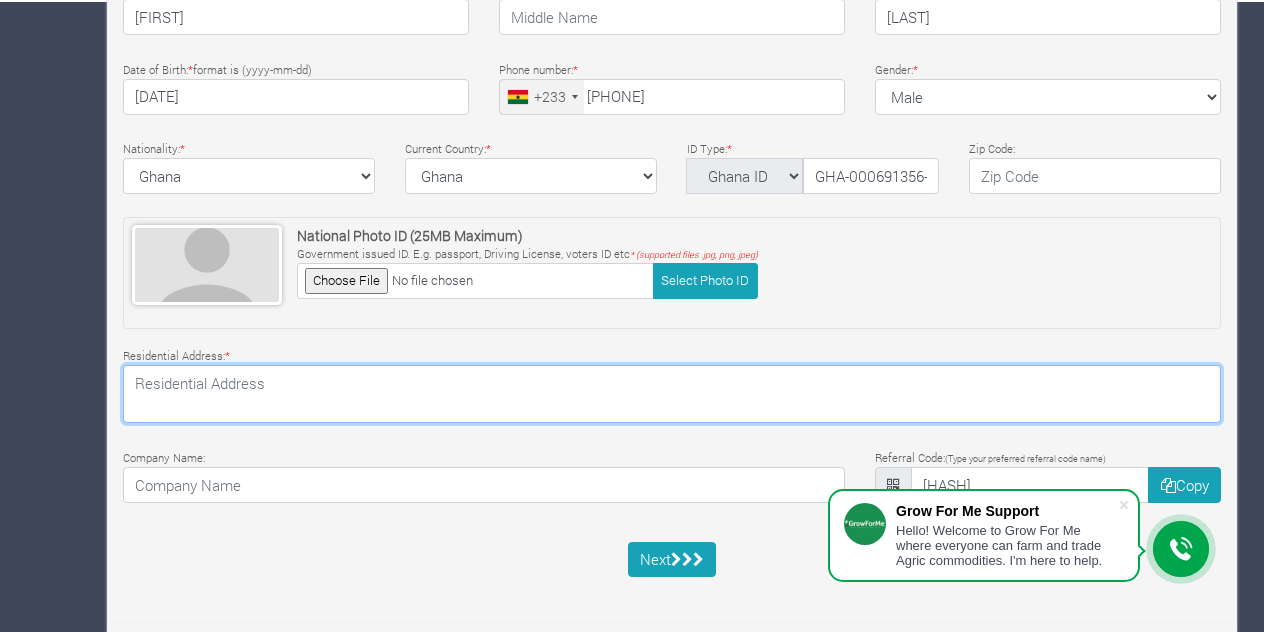 click at bounding box center (672, 394) 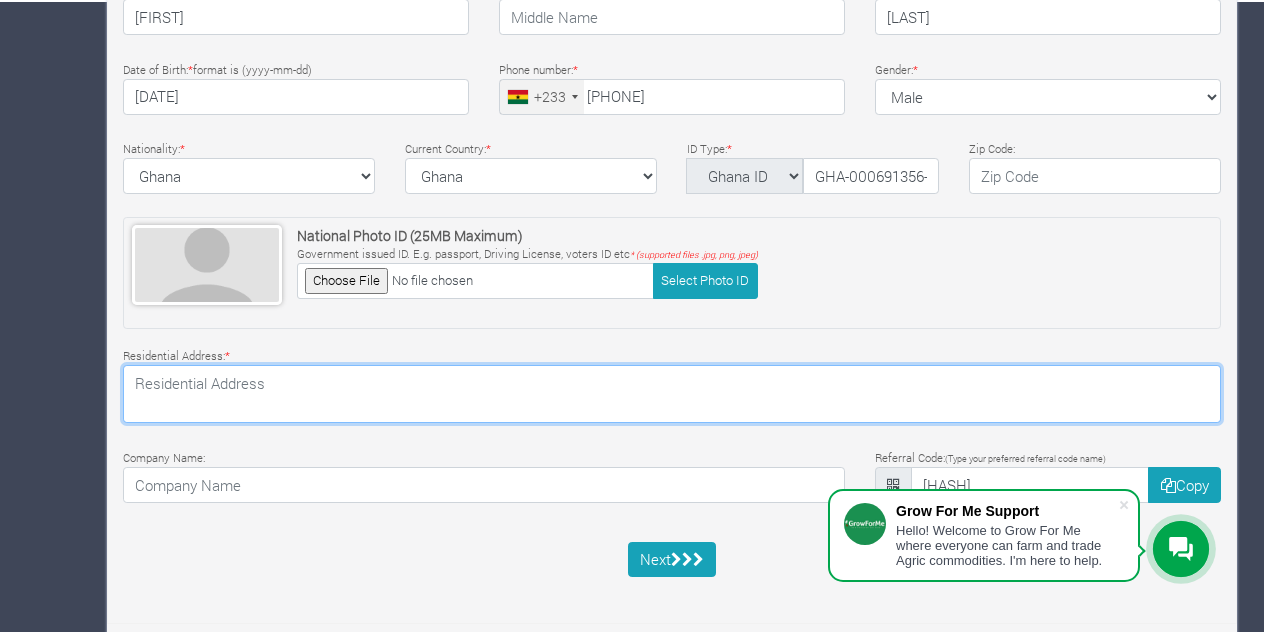 type 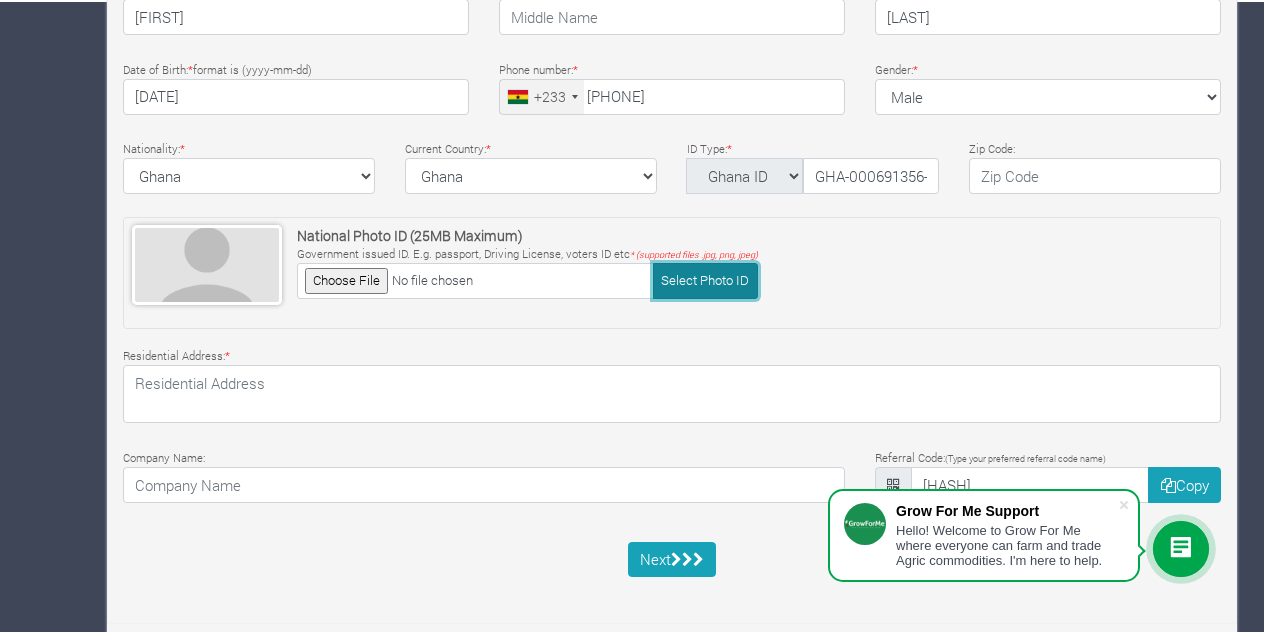 click on "Select Photo ID" at bounding box center [705, 280] 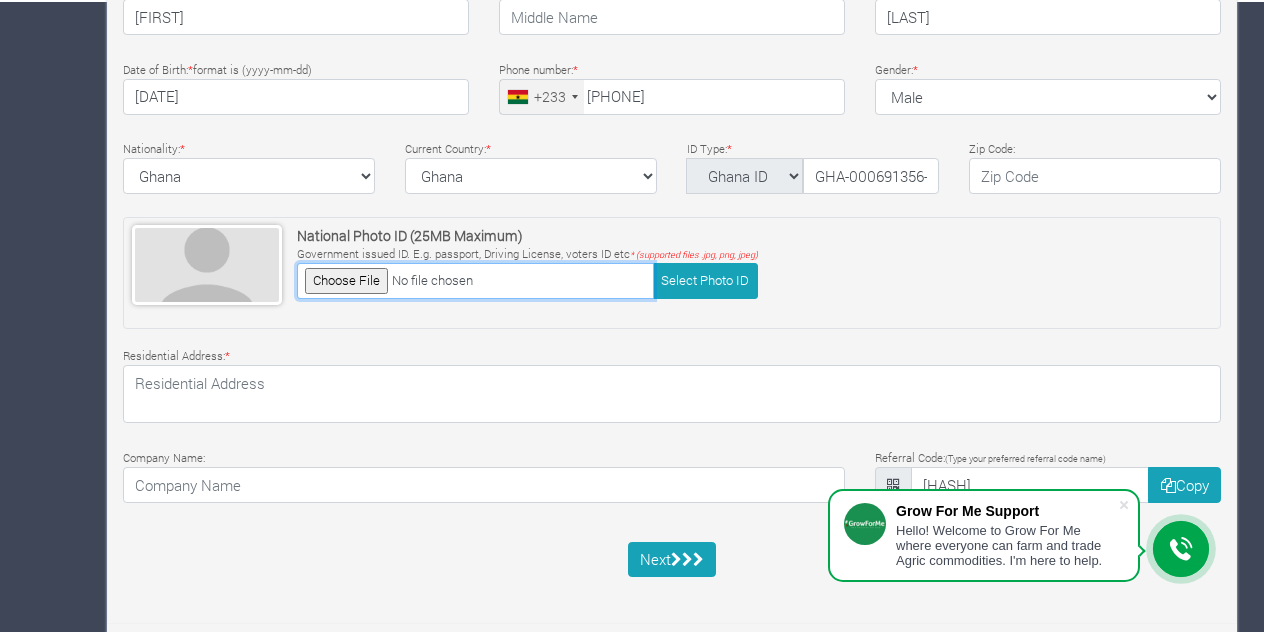 click at bounding box center (475, 280) 